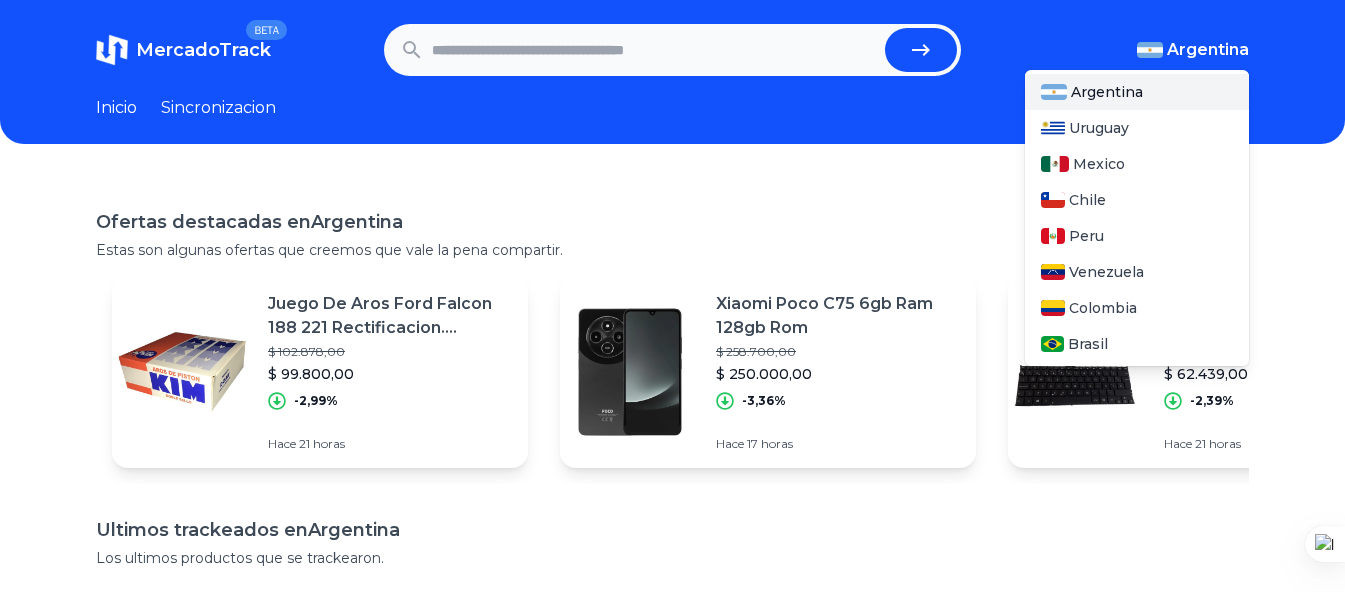 click on "Argentina" at bounding box center [1193, 50] 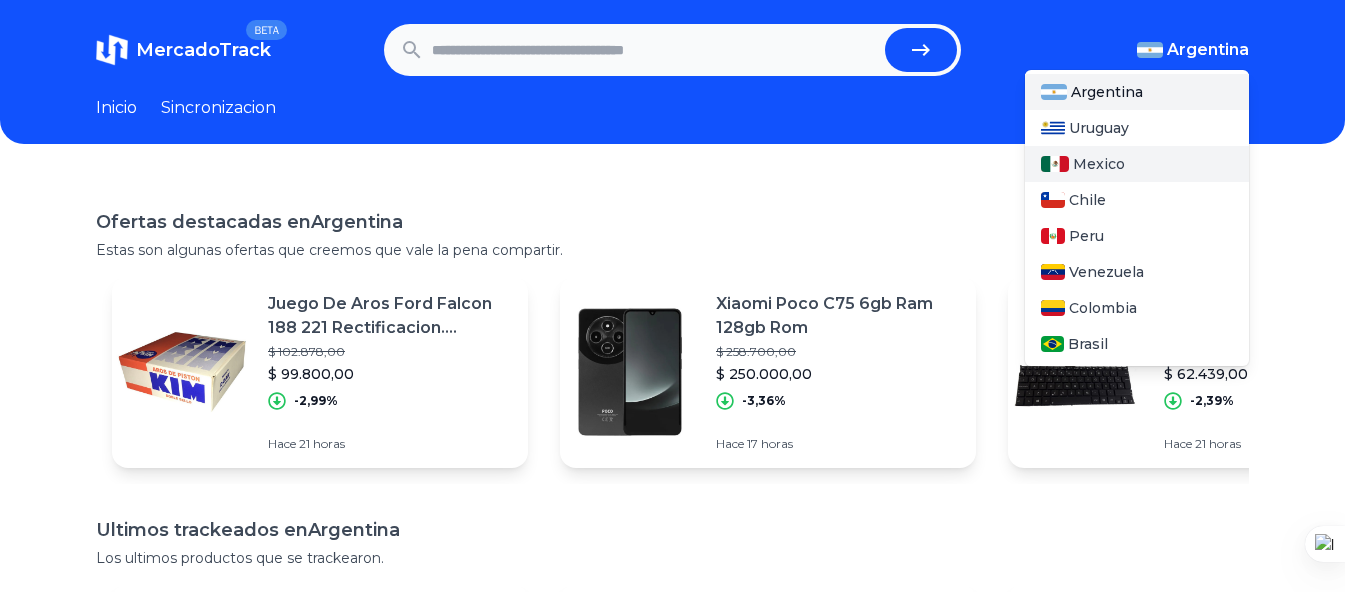 click on "Mexico" at bounding box center (1099, 164) 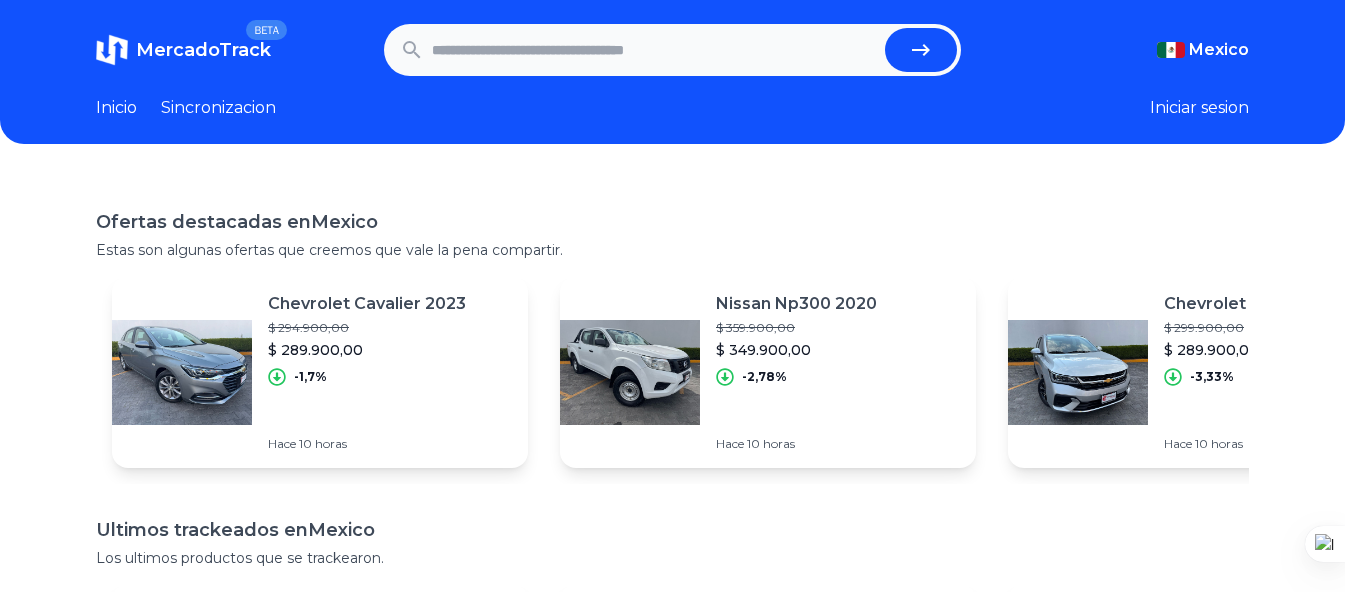 click at bounding box center (654, 50) 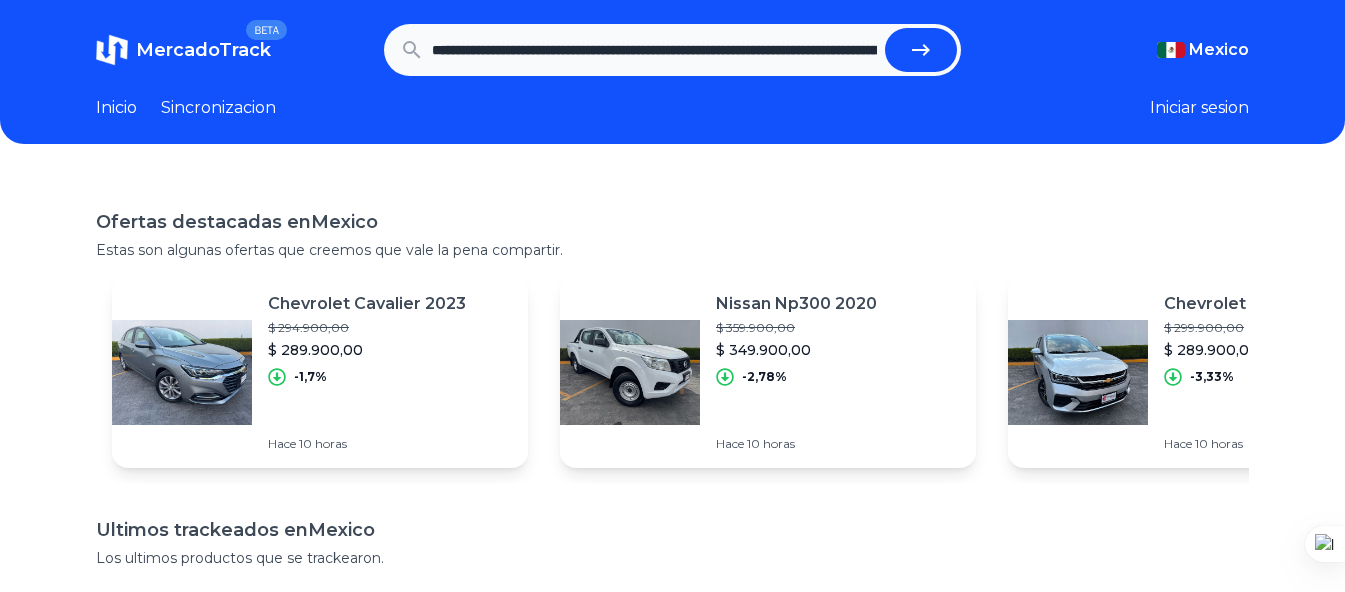 scroll, scrollTop: 0, scrollLeft: 483, axis: horizontal 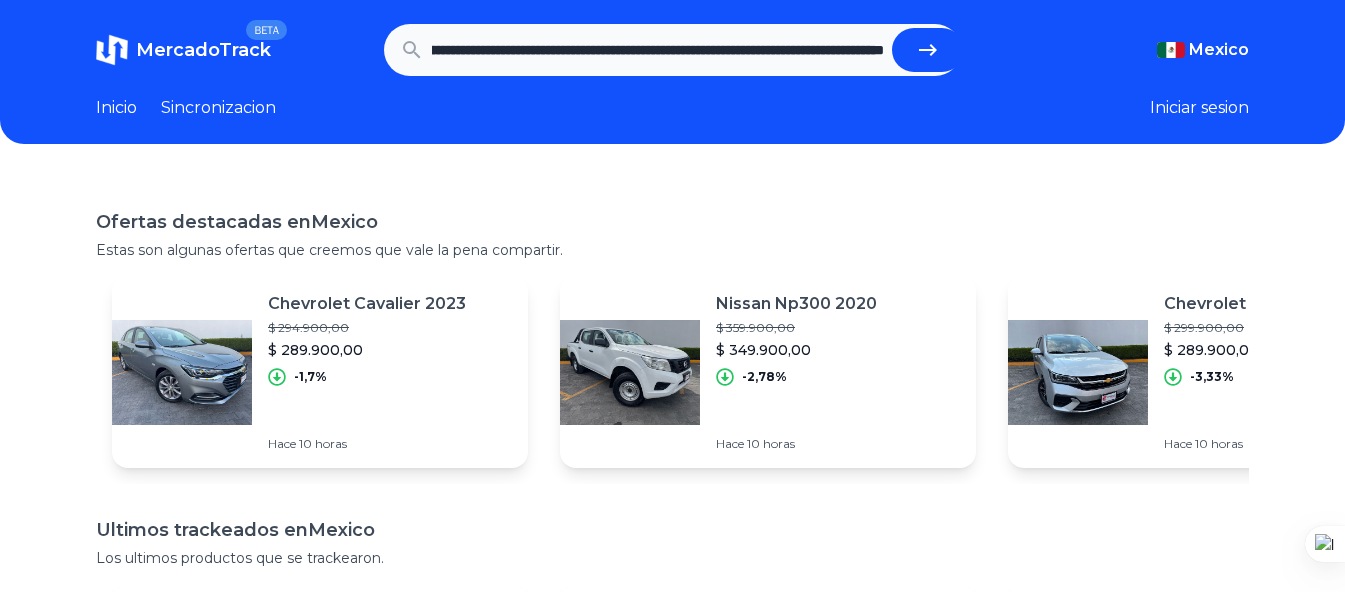 type on "**********" 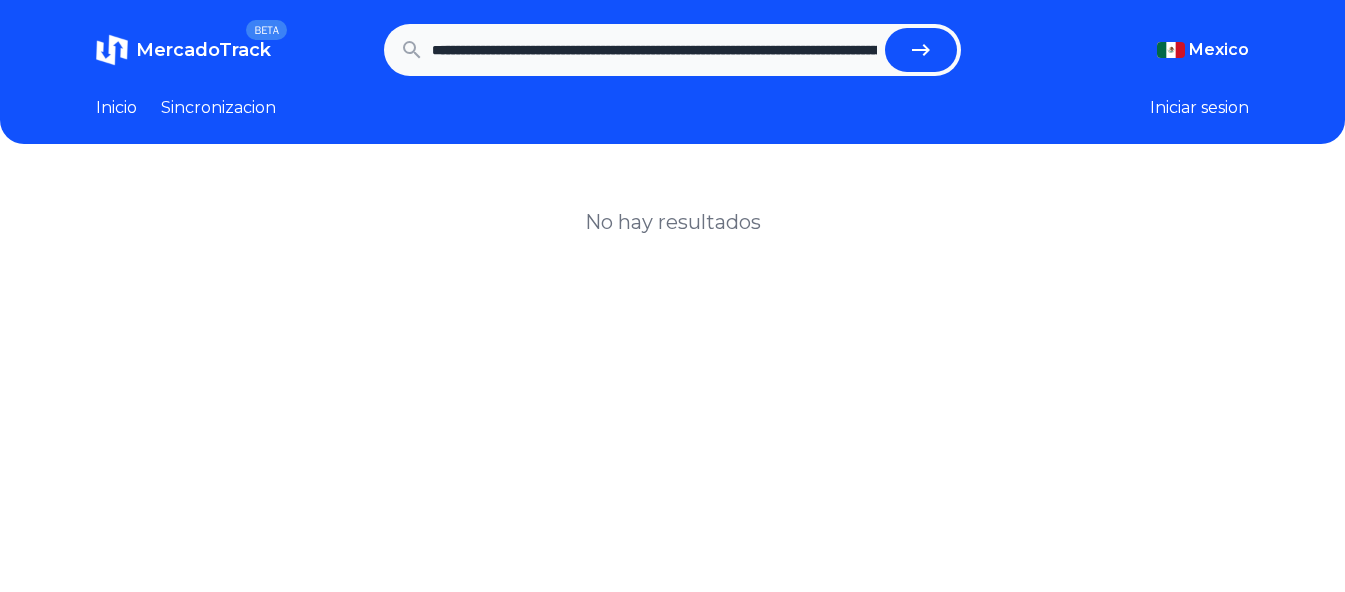 scroll, scrollTop: 0, scrollLeft: 0, axis: both 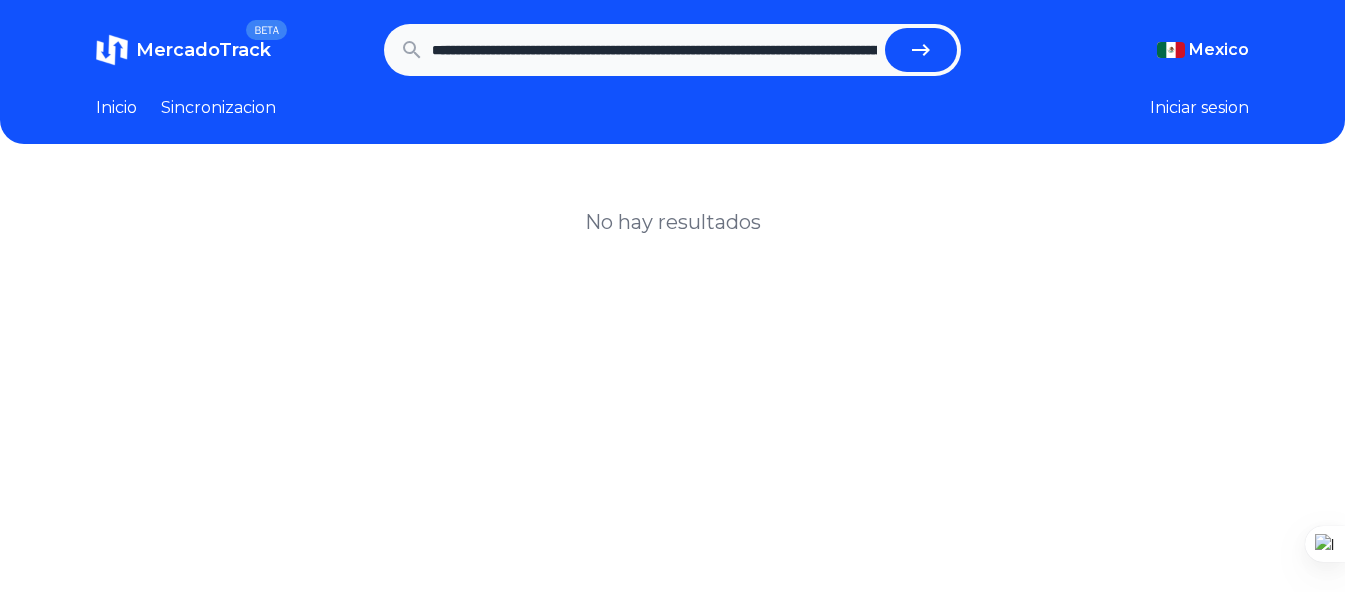 click on "**********" at bounding box center (654, 50) 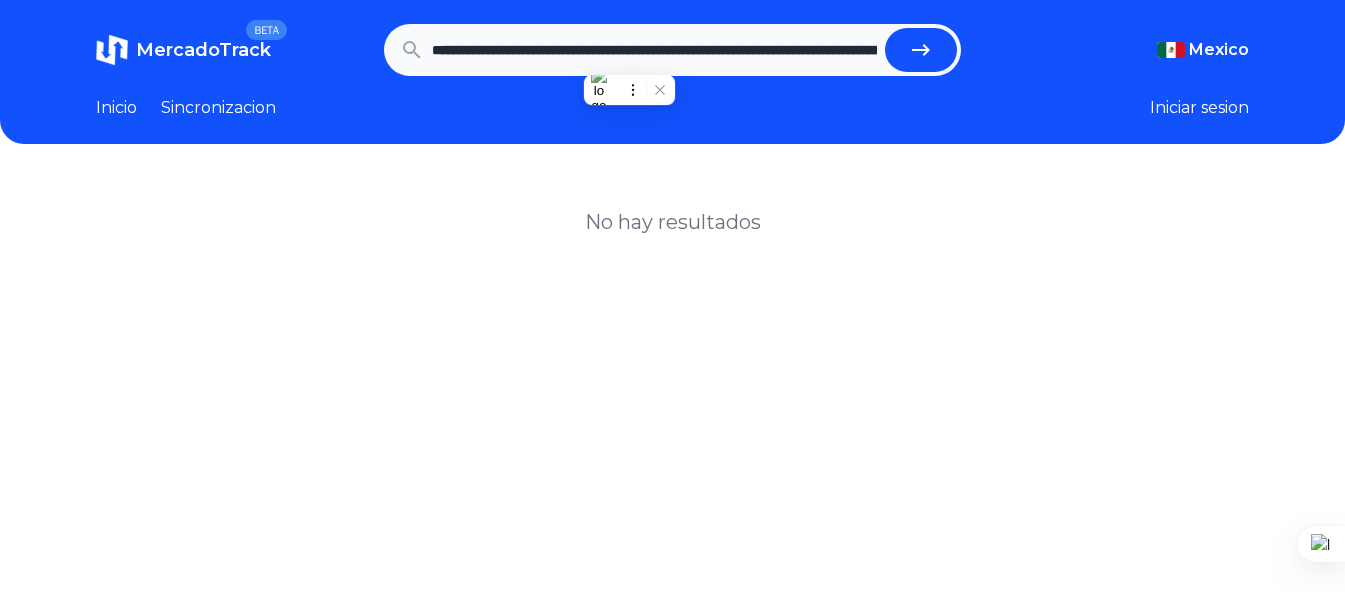 click on "**********" at bounding box center (654, 50) 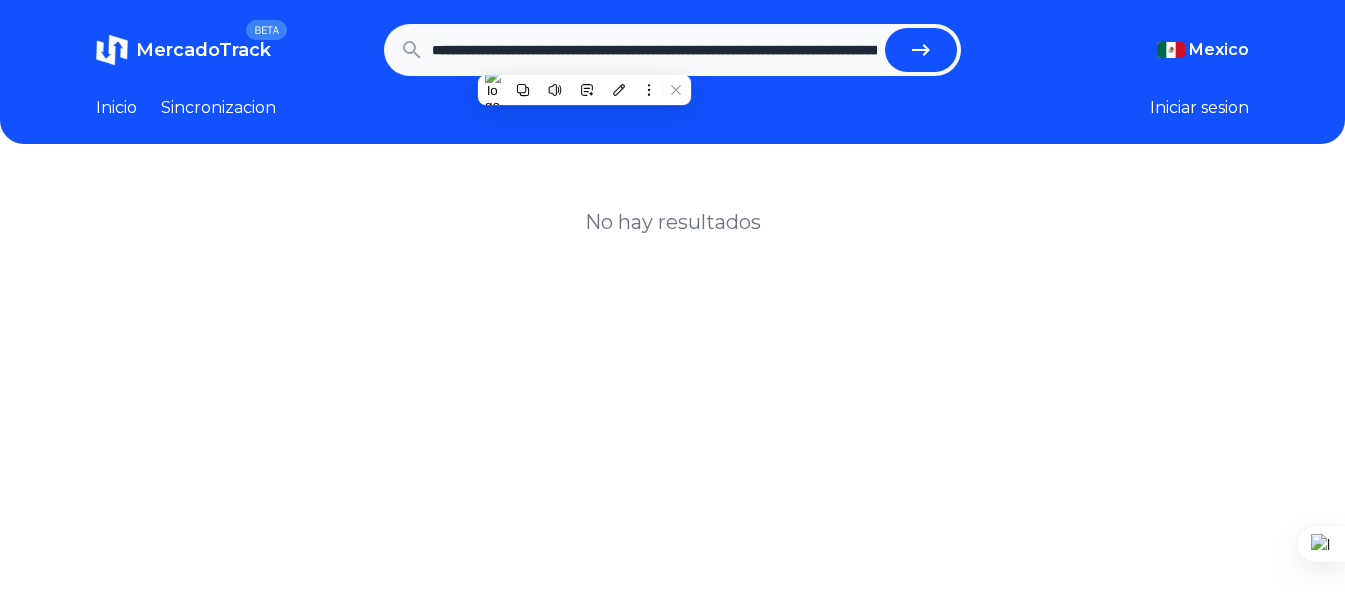 click at bounding box center (921, 50) 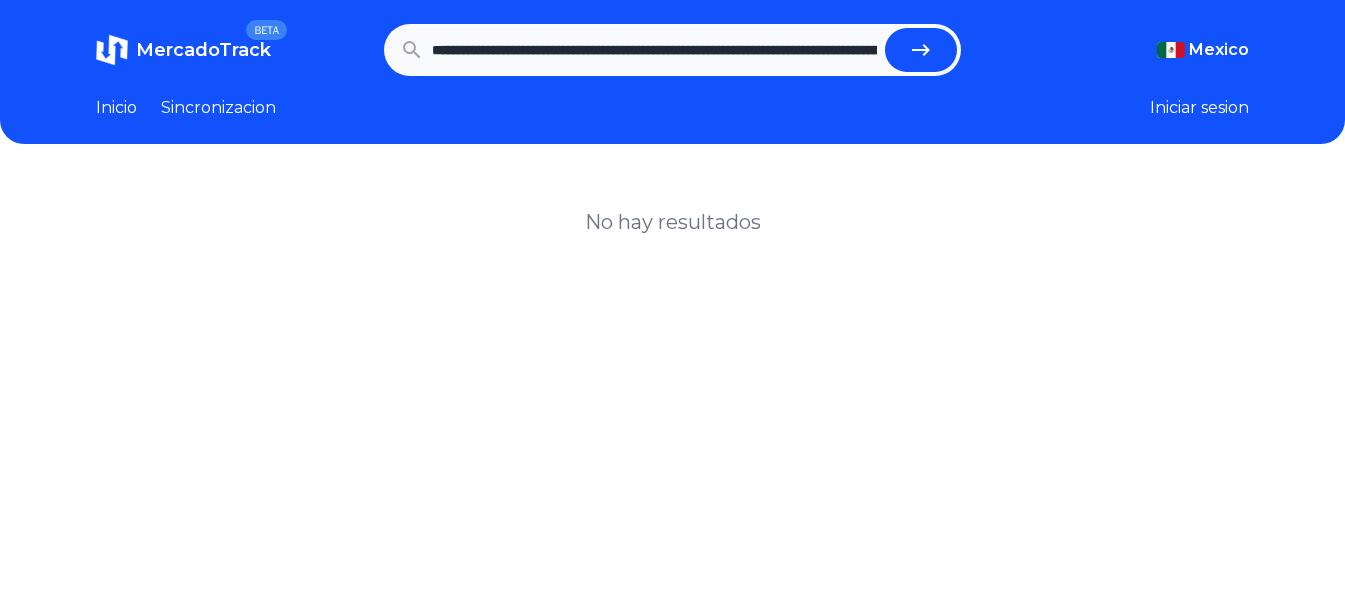 scroll, scrollTop: 0, scrollLeft: 0, axis: both 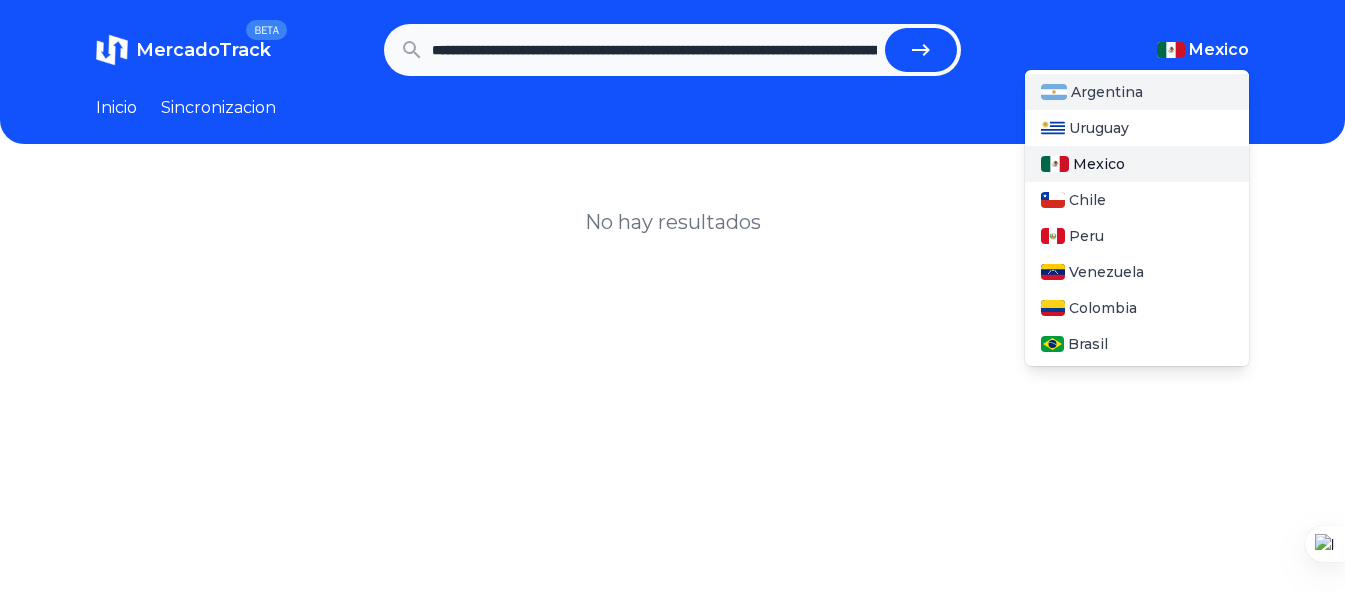 click on "Argentina" at bounding box center (1107, 92) 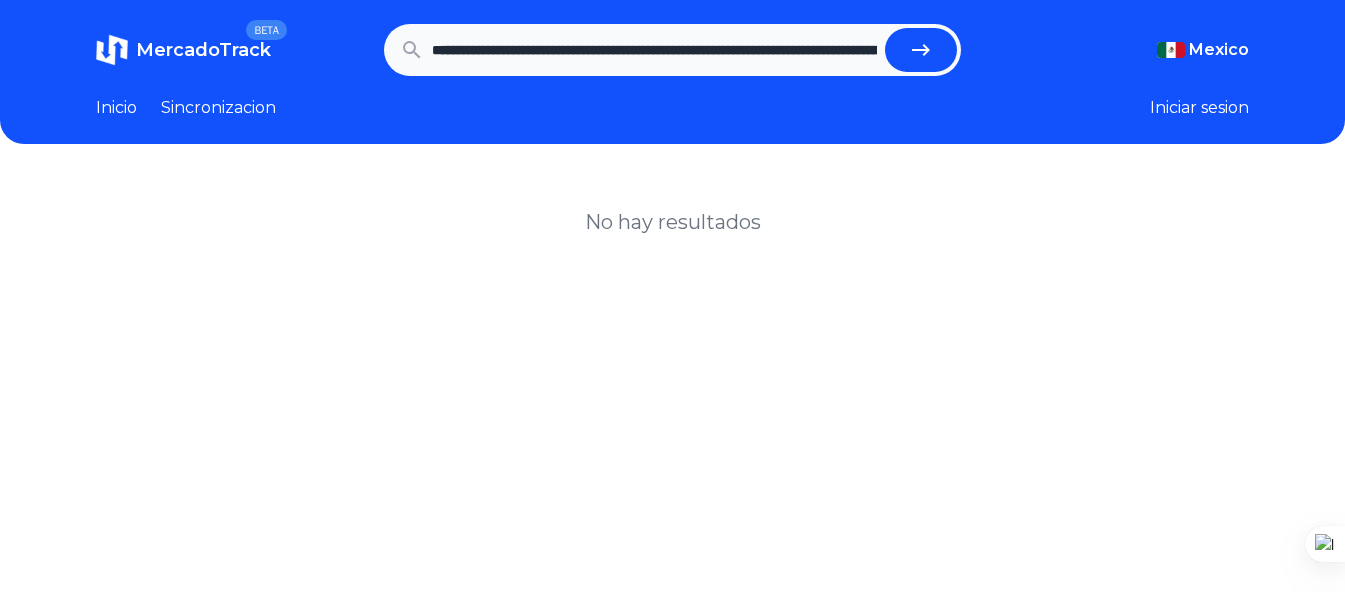type 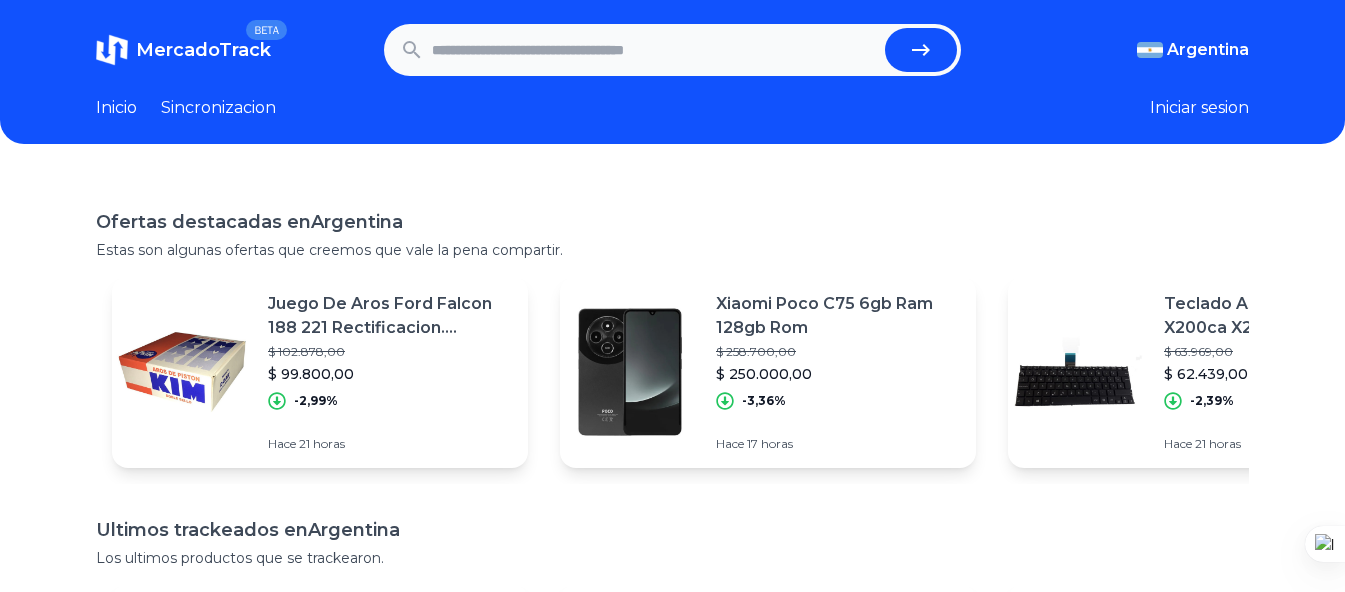 click 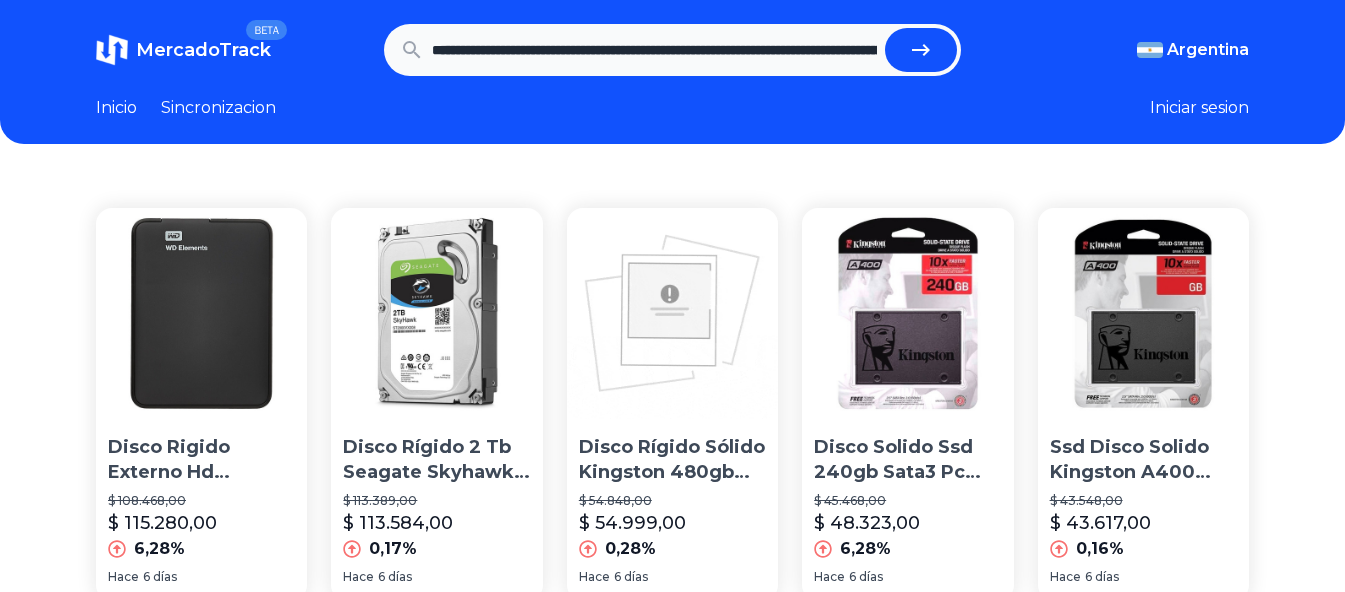 scroll, scrollTop: 0, scrollLeft: 0, axis: both 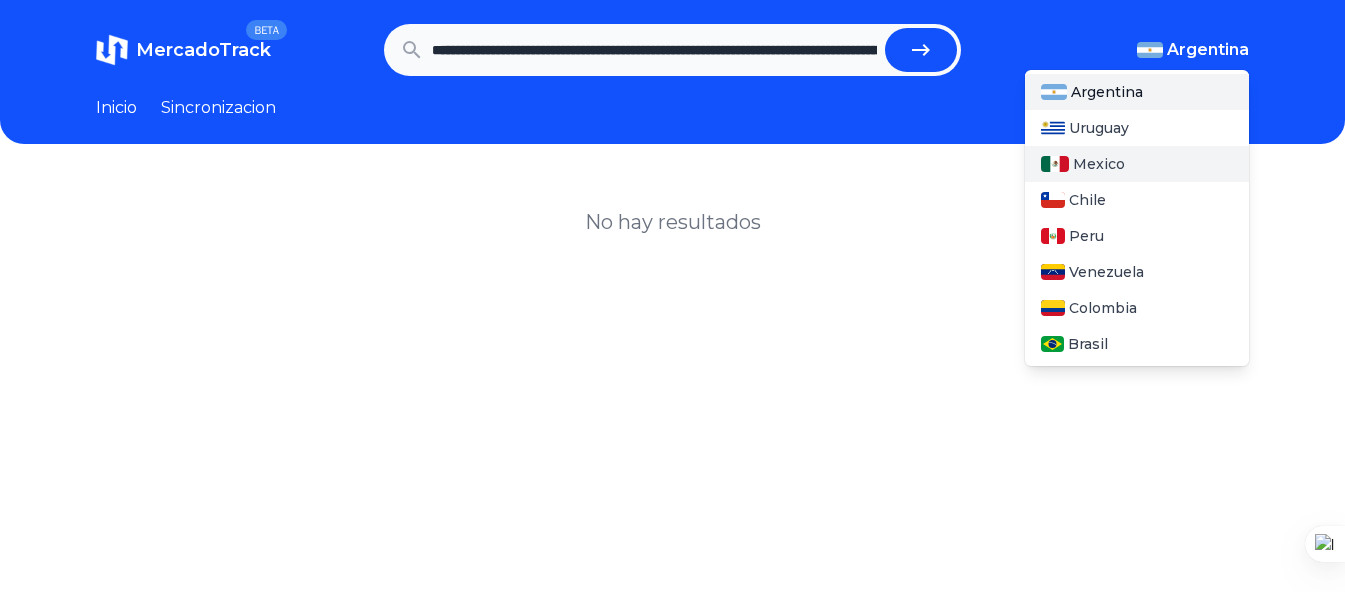 click on "Mexico" at bounding box center [1099, 164] 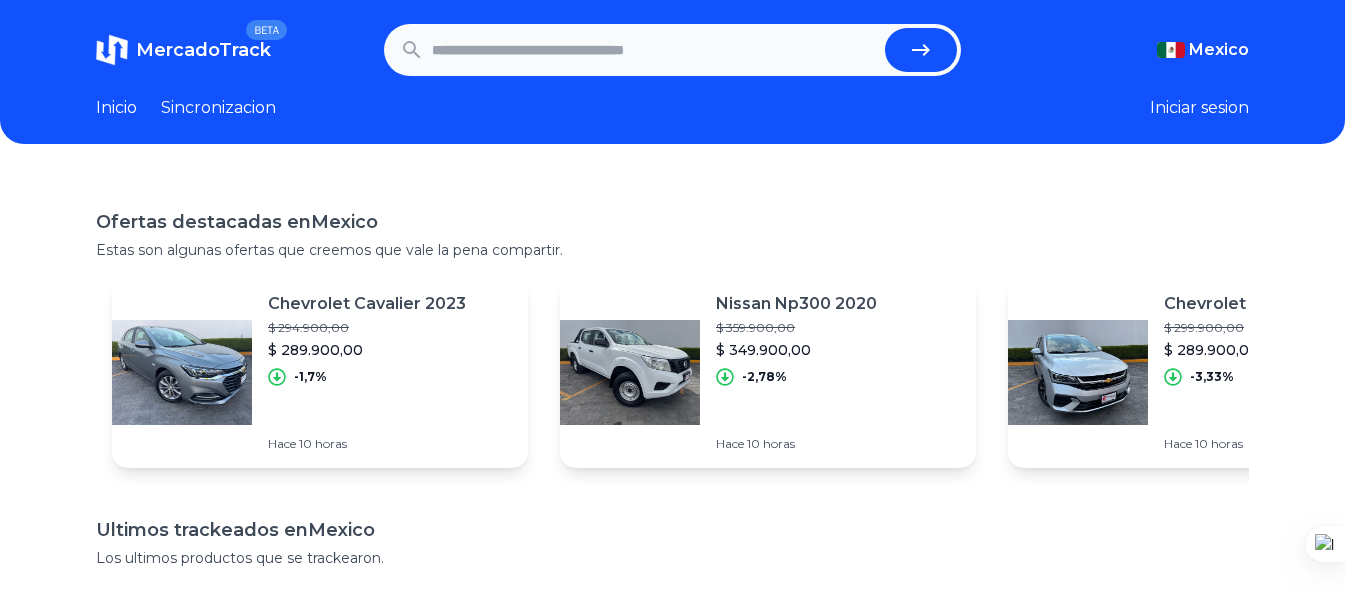 click at bounding box center [654, 50] 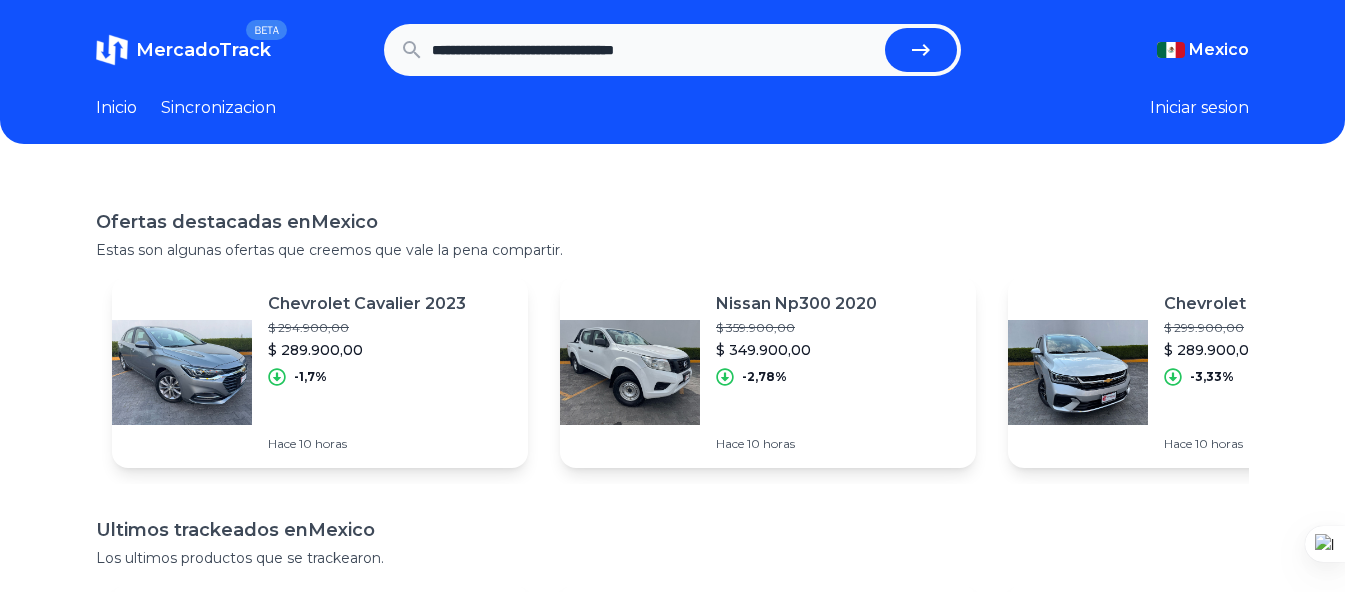 type on "**********" 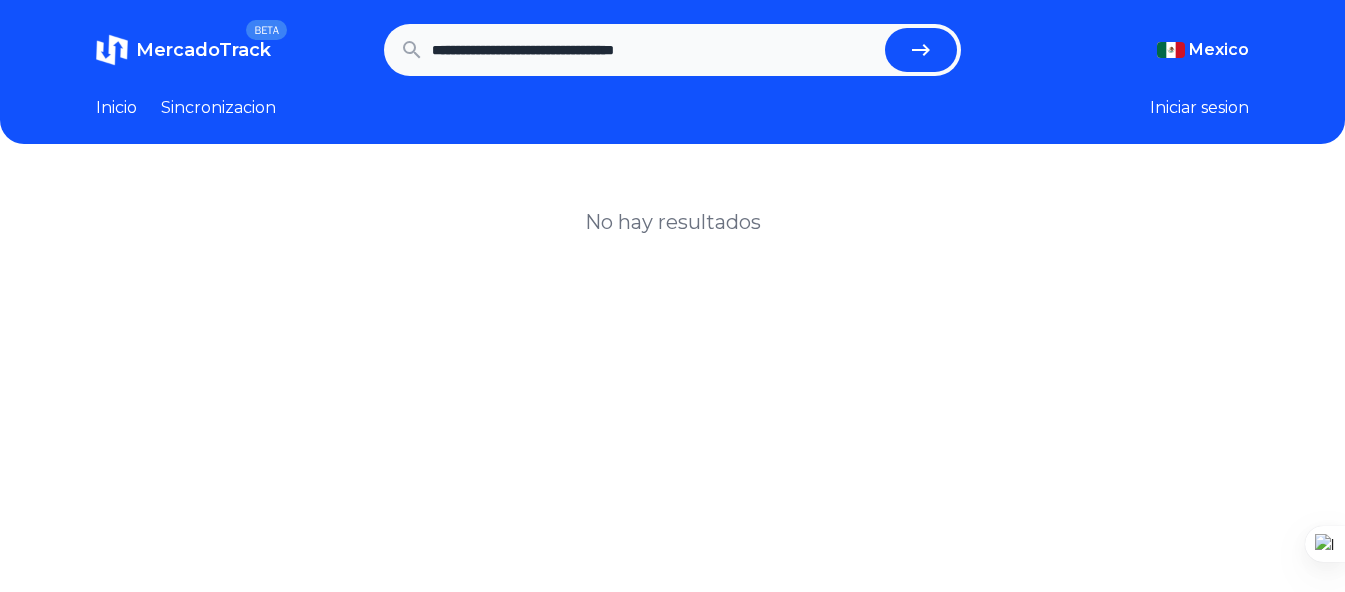 scroll, scrollTop: 0, scrollLeft: 0, axis: both 